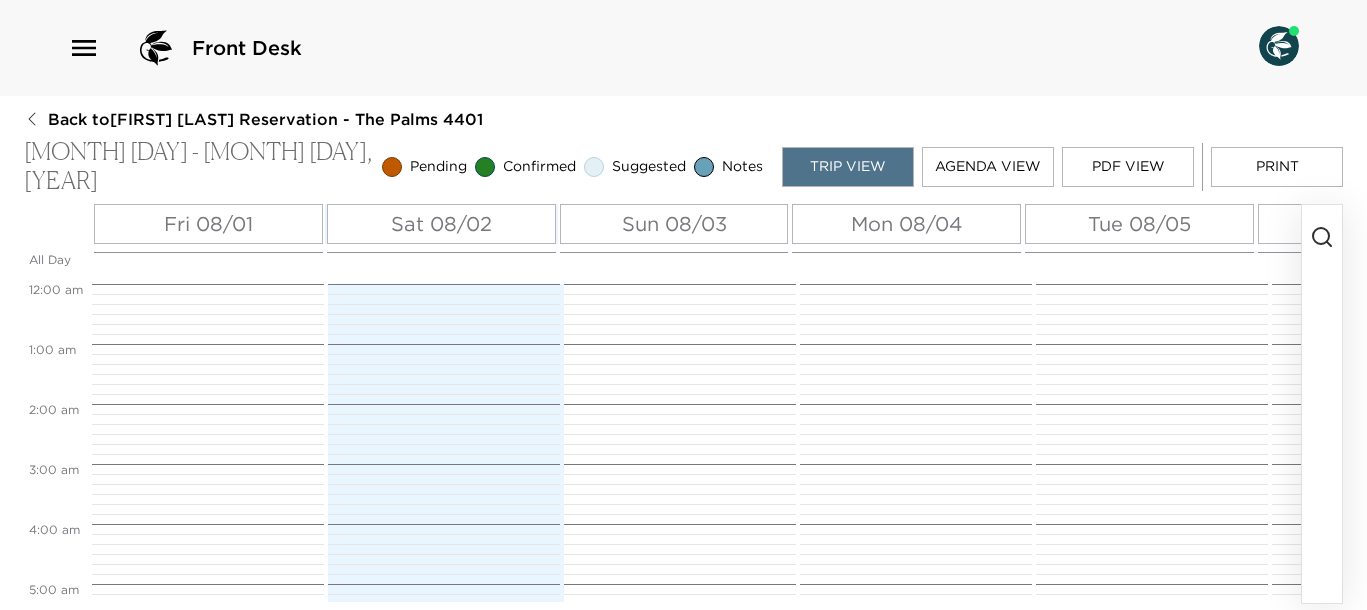 scroll, scrollTop: 0, scrollLeft: 0, axis: both 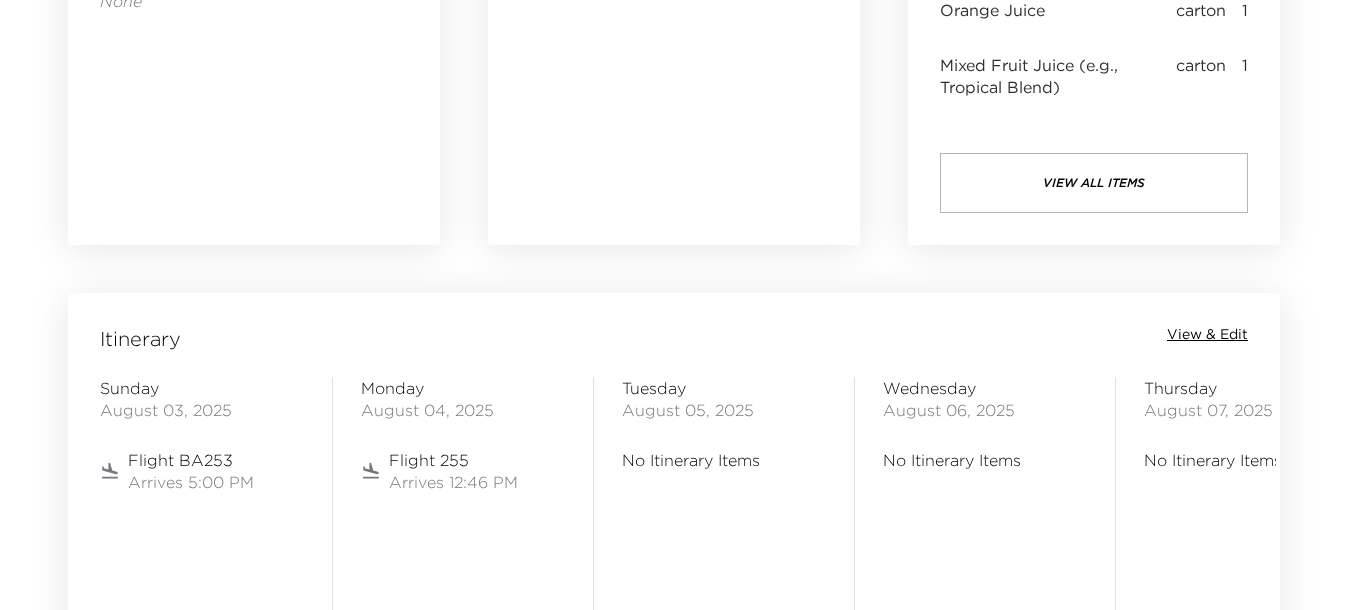 click on "View & Edit" at bounding box center [1207, 335] 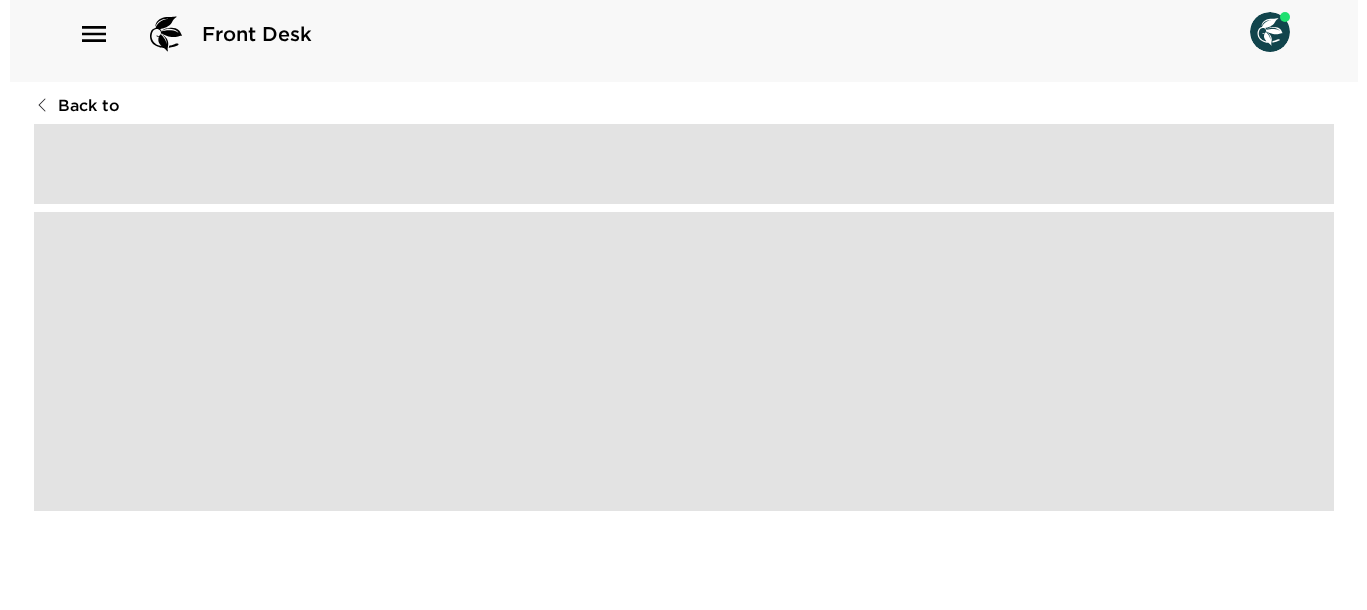 scroll, scrollTop: 0, scrollLeft: 0, axis: both 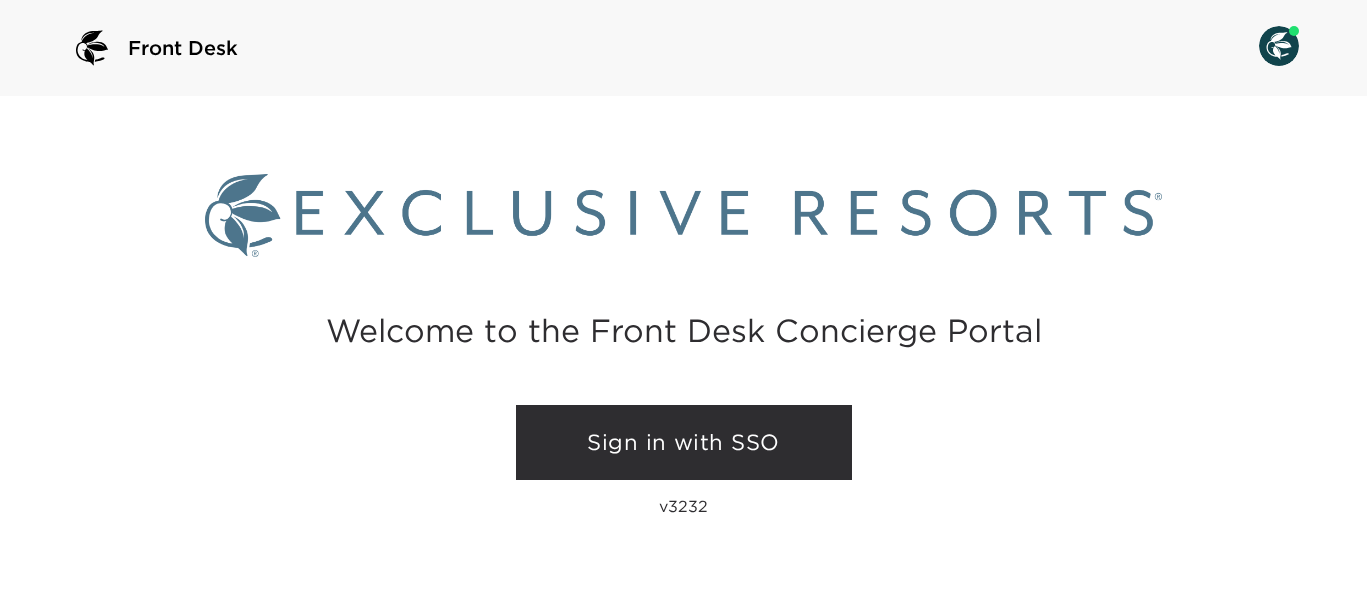 click on "Sign in with SSO" at bounding box center [684, 443] 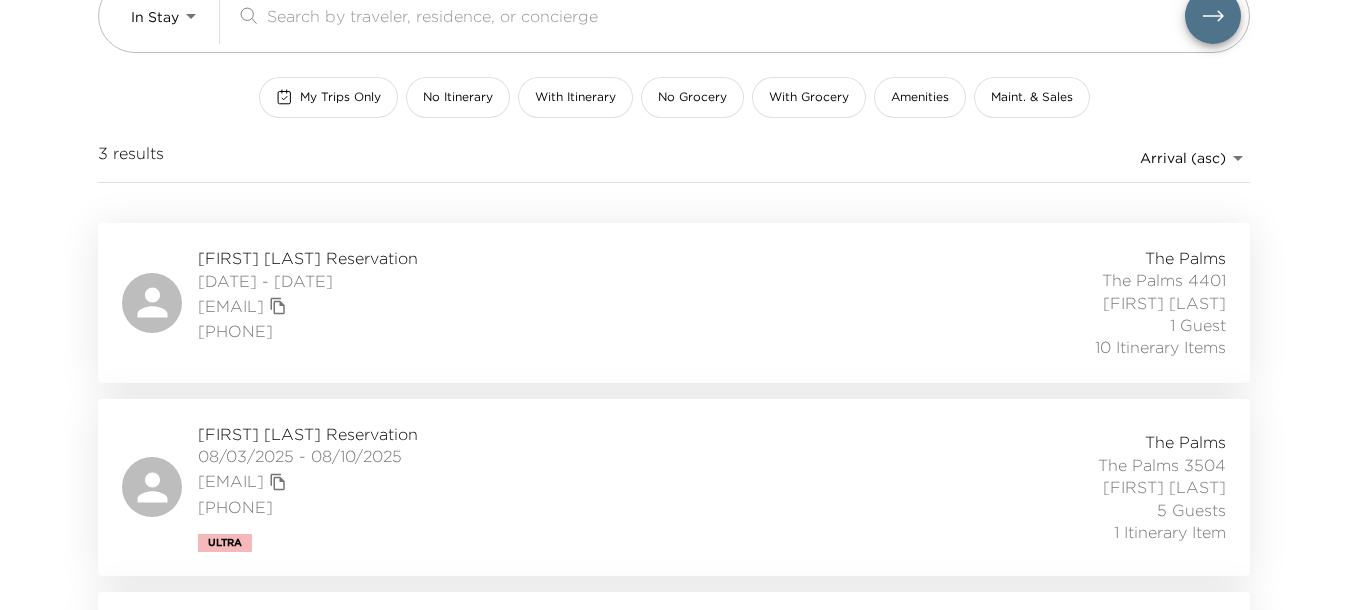 scroll, scrollTop: 339, scrollLeft: 0, axis: vertical 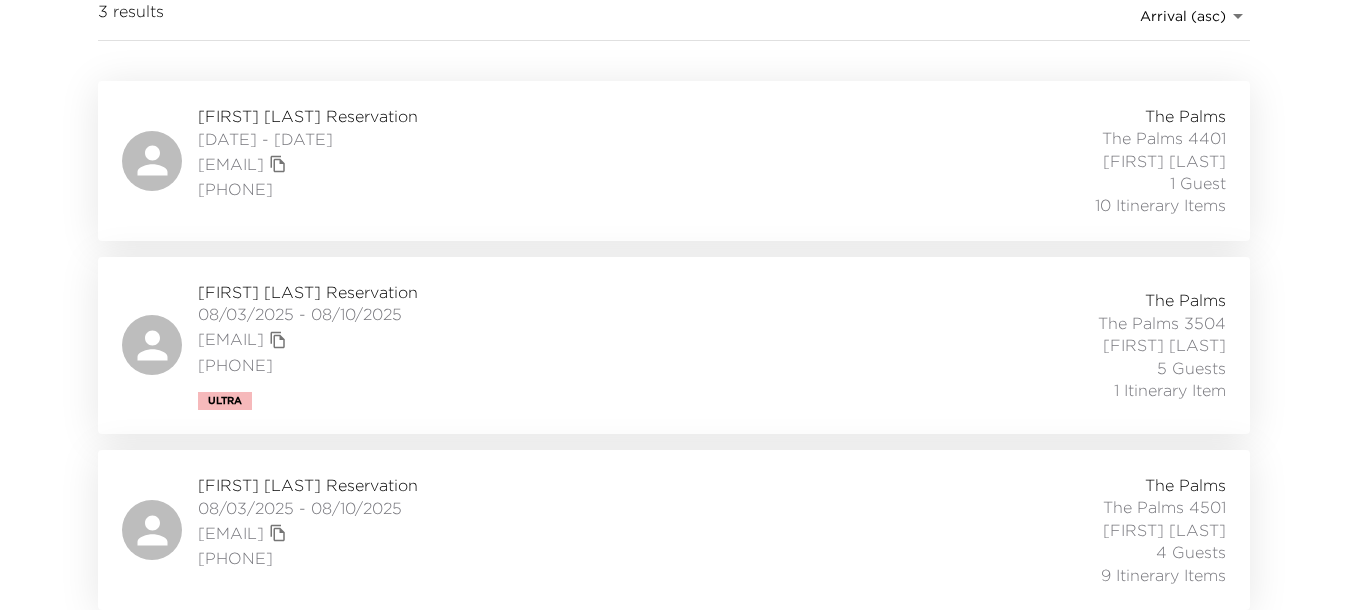 click on "[FIRST] [LAST] Reservation" at bounding box center [308, 292] 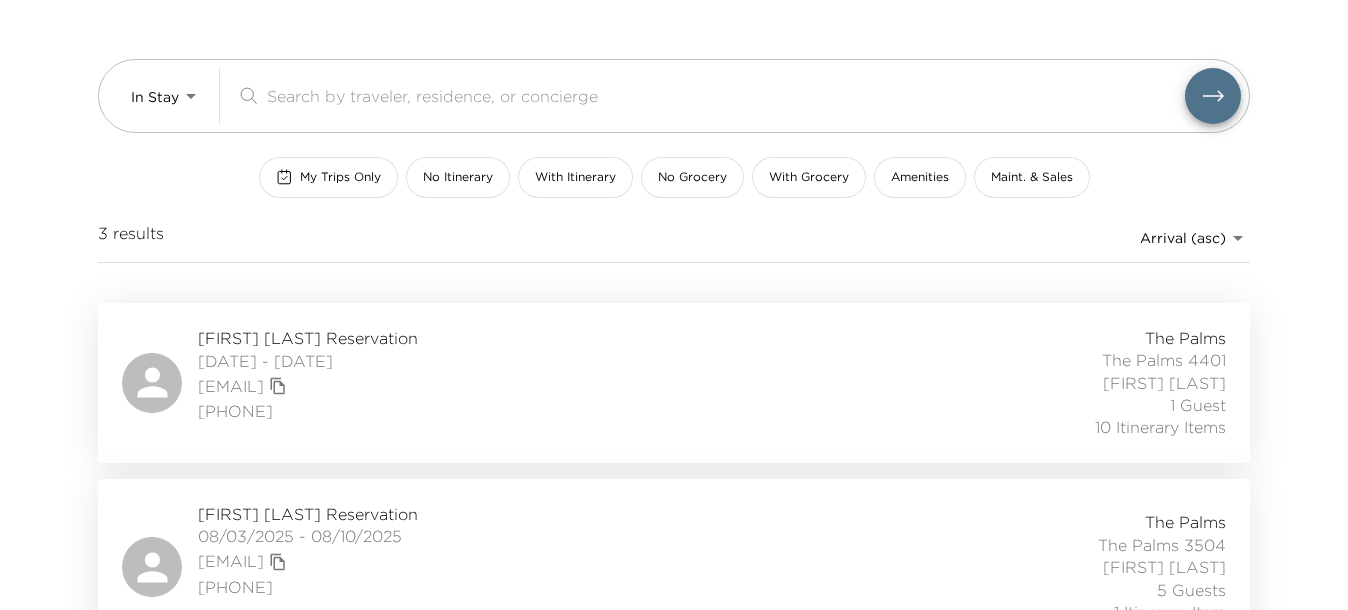 scroll, scrollTop: 0, scrollLeft: 0, axis: both 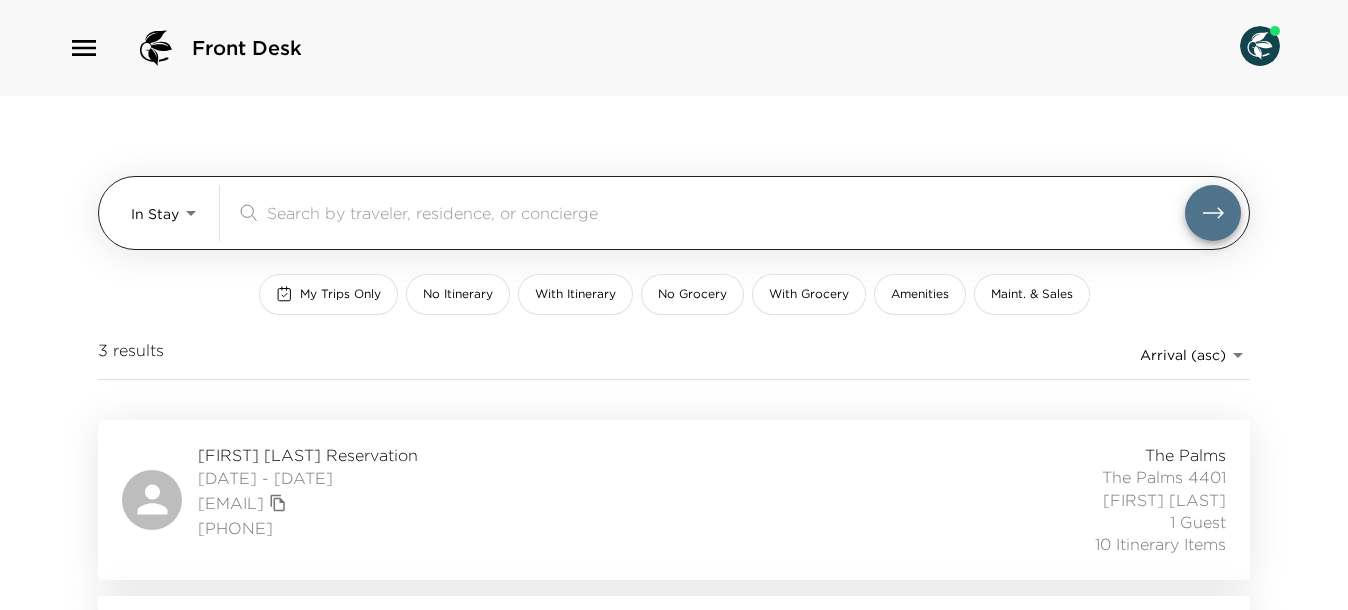 click on "Front Desk In Stay In-Stay ​ My Trips Only No Itinerary With Itinerary No Grocery With Grocery Amenities Maint. & Sales 3 results Arrival (asc) reservations_prod_arrival_asc Bill Reilly Reservation 08/01/2025 - 08/06/2025 billr@championtitle.com (703) 347-5907 The Palms The Palms 4401 Kenny Gardiner 1 Guest 10 Itinerary Items Mensah  Lambie Reservation 08/03/2025 - 08/10/2025 mlambie@golubcapital.com +1 447 824 5989 Ultra The Palms The Palms 3504 Kenny Gardiner 5 Guests 1 Itinerary Item Diana Kerrigan Reservation 08/03/2025 - 08/10/2025 diakerrigan@gmail.com 312-420-4999 The Palms The Palms 4501 Kenny Gardiner 4 Guests 9 Itinerary Items" at bounding box center [674, 305] 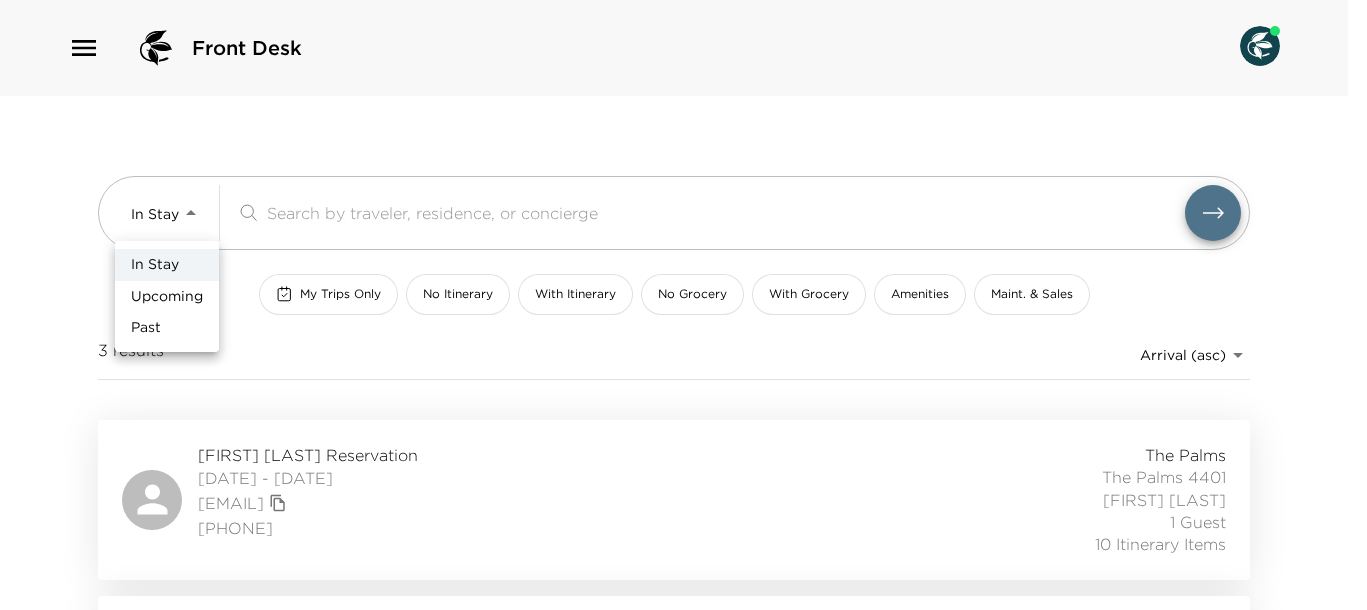 click on "Upcoming" at bounding box center [167, 297] 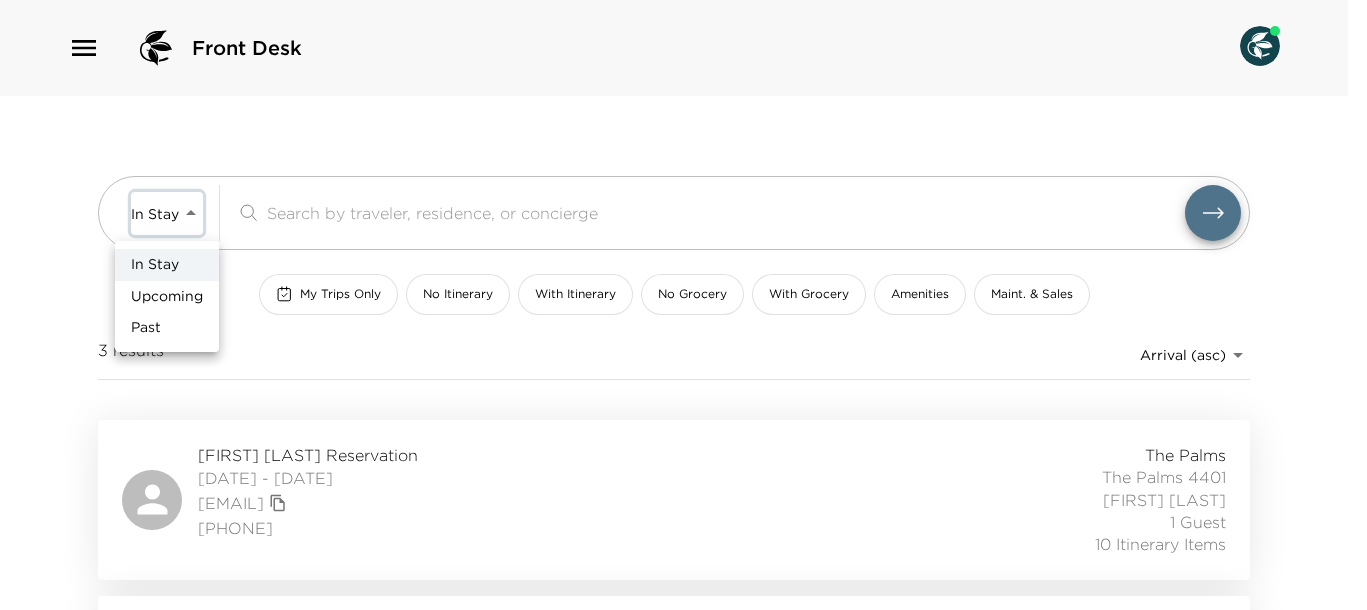 type on "Upcoming" 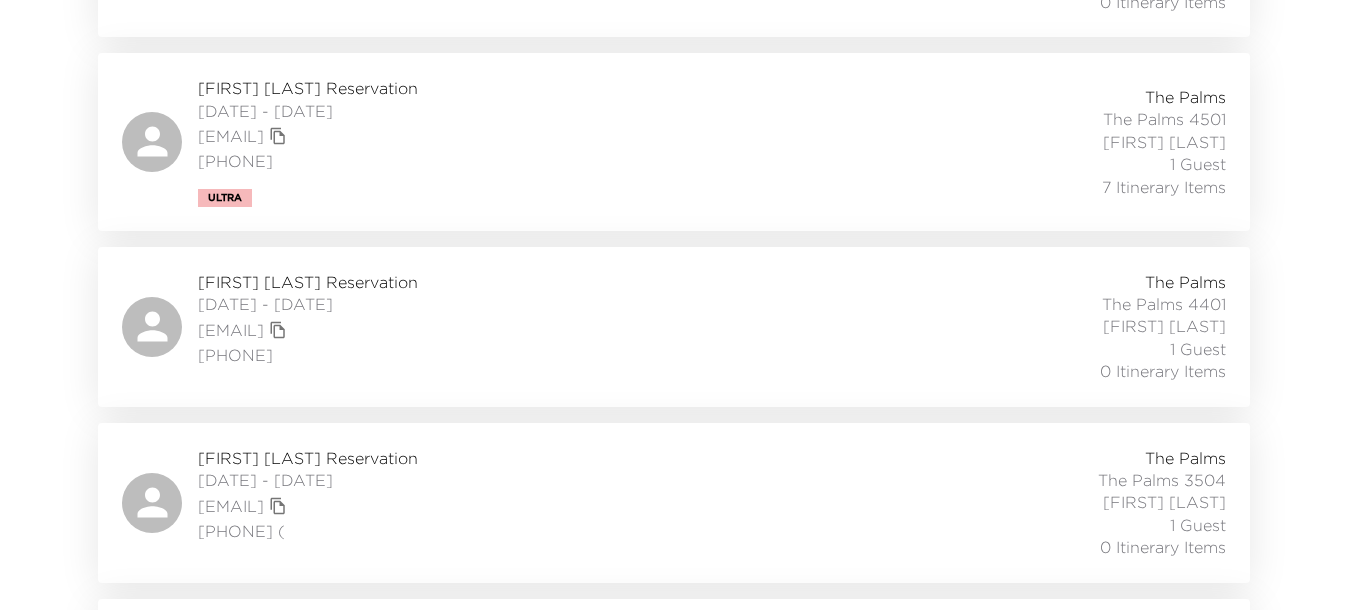 scroll, scrollTop: 1375, scrollLeft: 0, axis: vertical 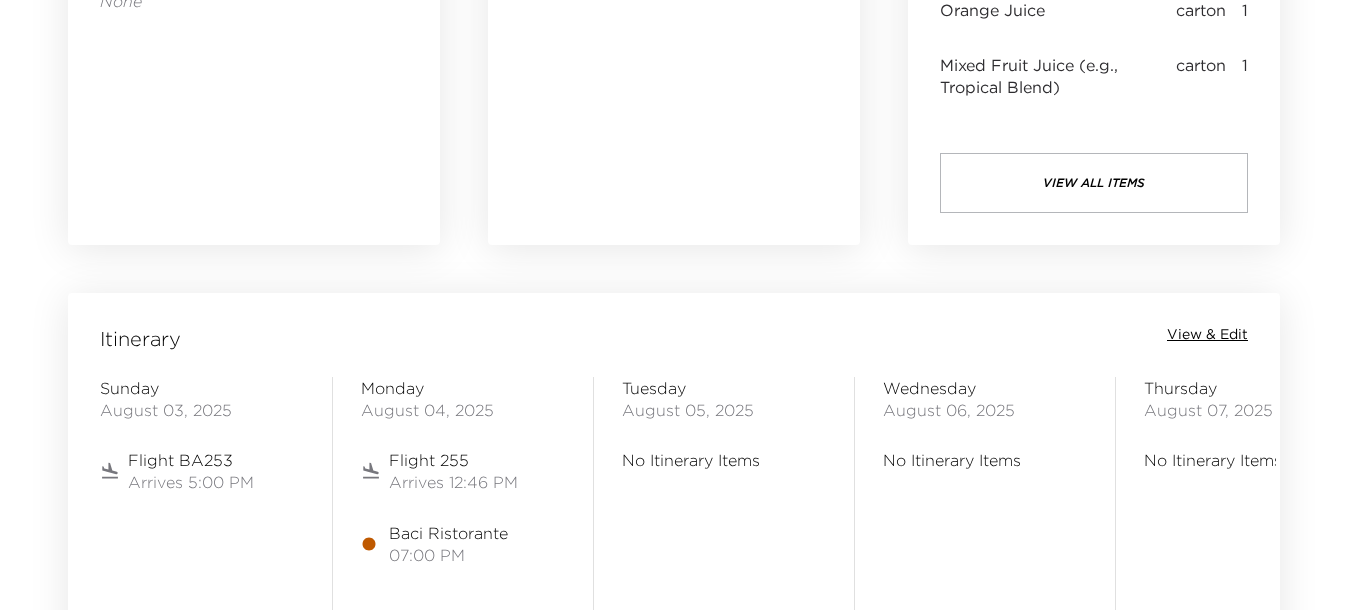 click on "View & Edit" at bounding box center (1207, 335) 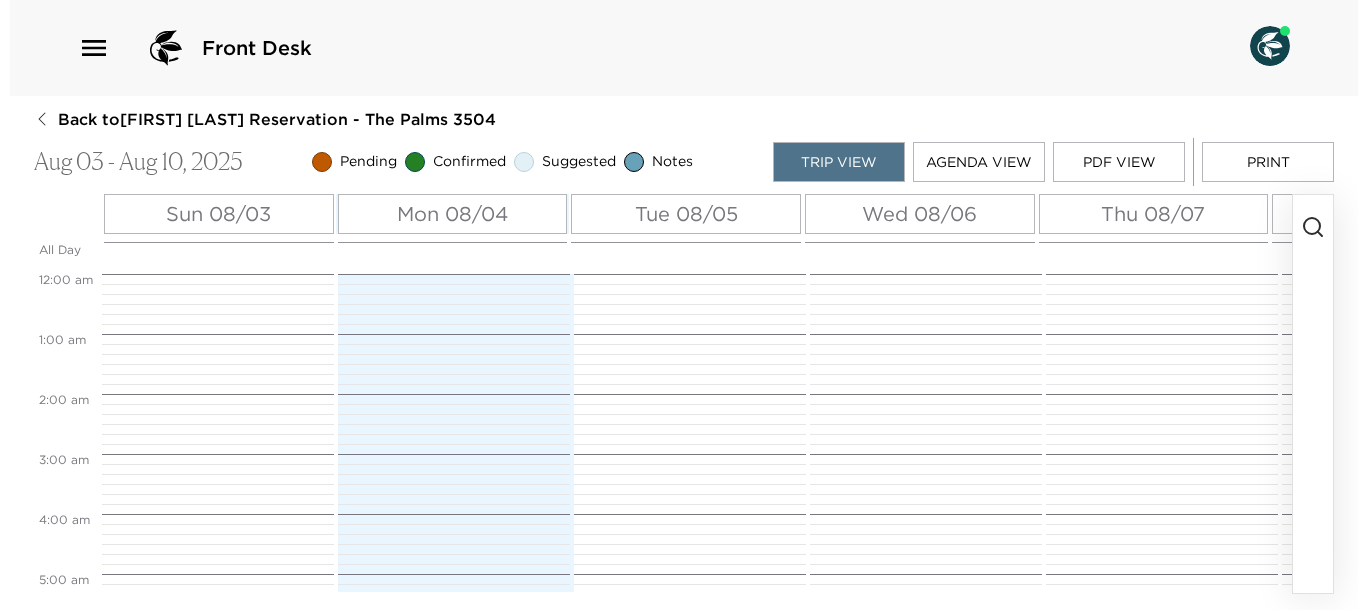 scroll, scrollTop: 0, scrollLeft: 0, axis: both 